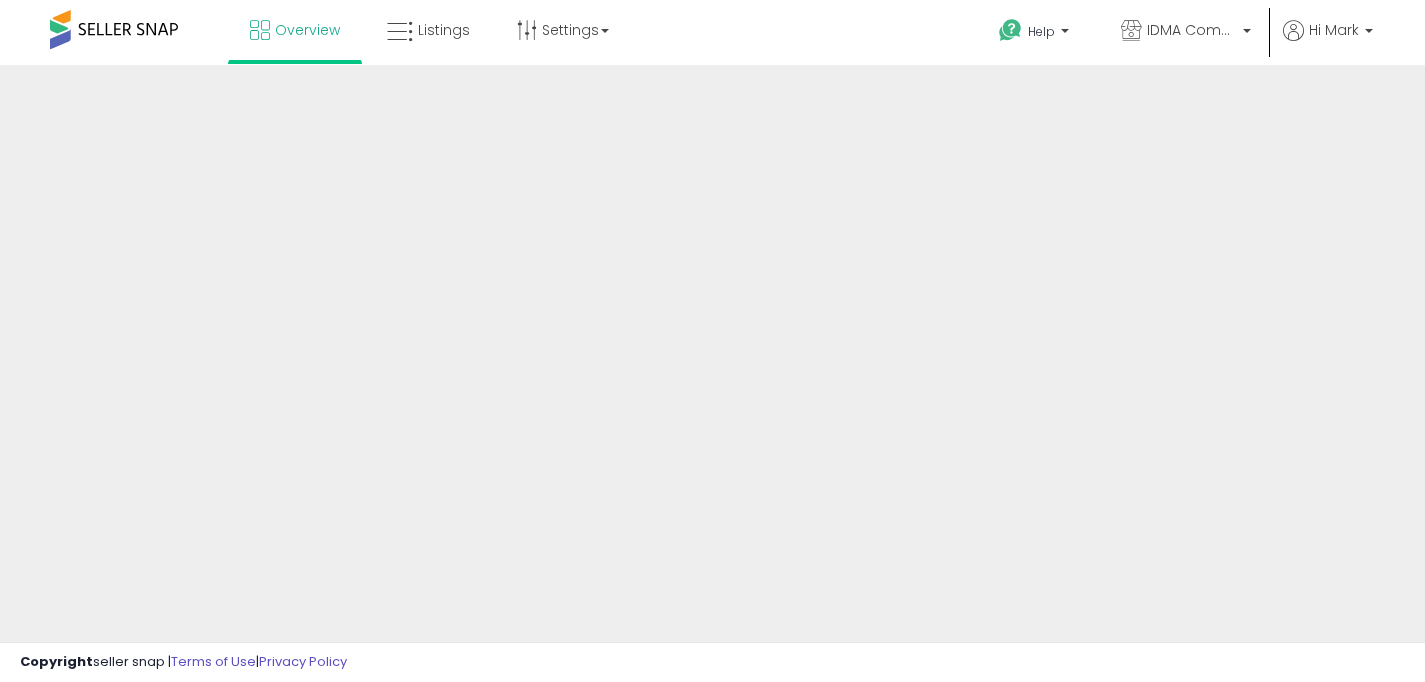 scroll, scrollTop: 0, scrollLeft: 0, axis: both 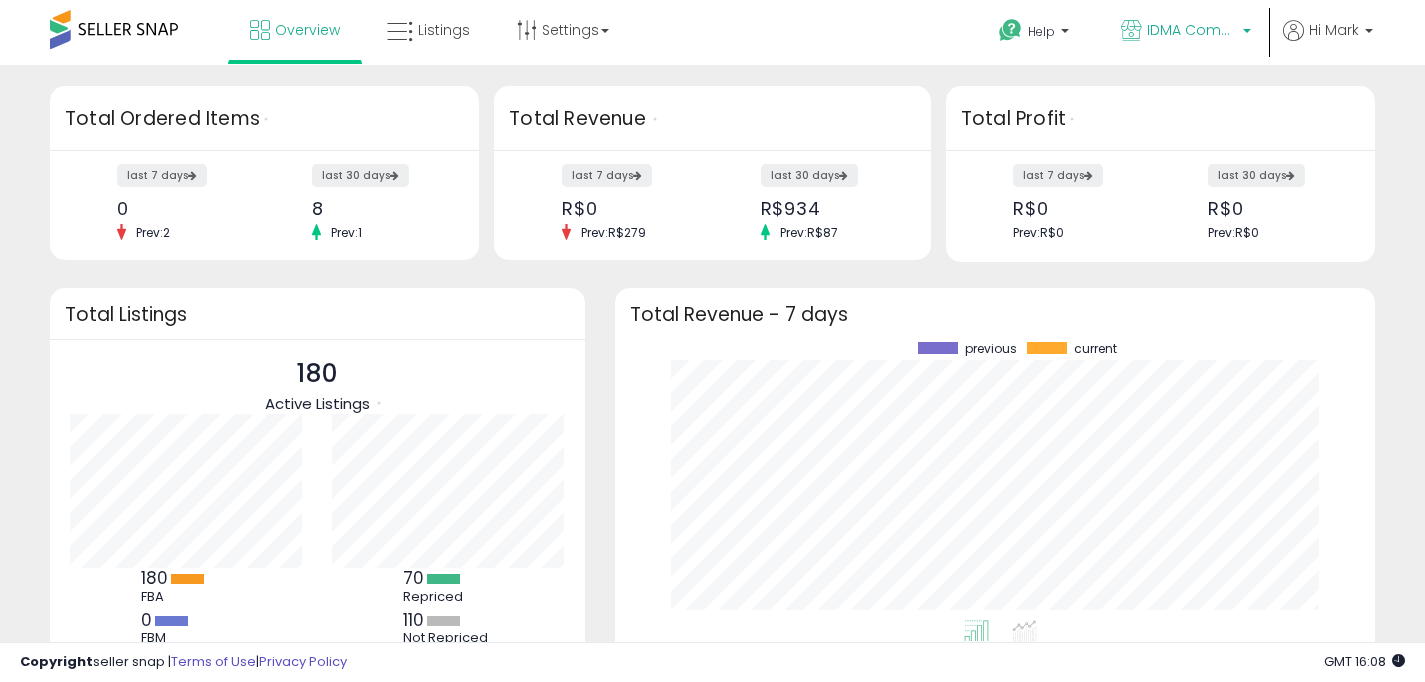 click on "IDMA Commerce LLC BR" at bounding box center [1192, 30] 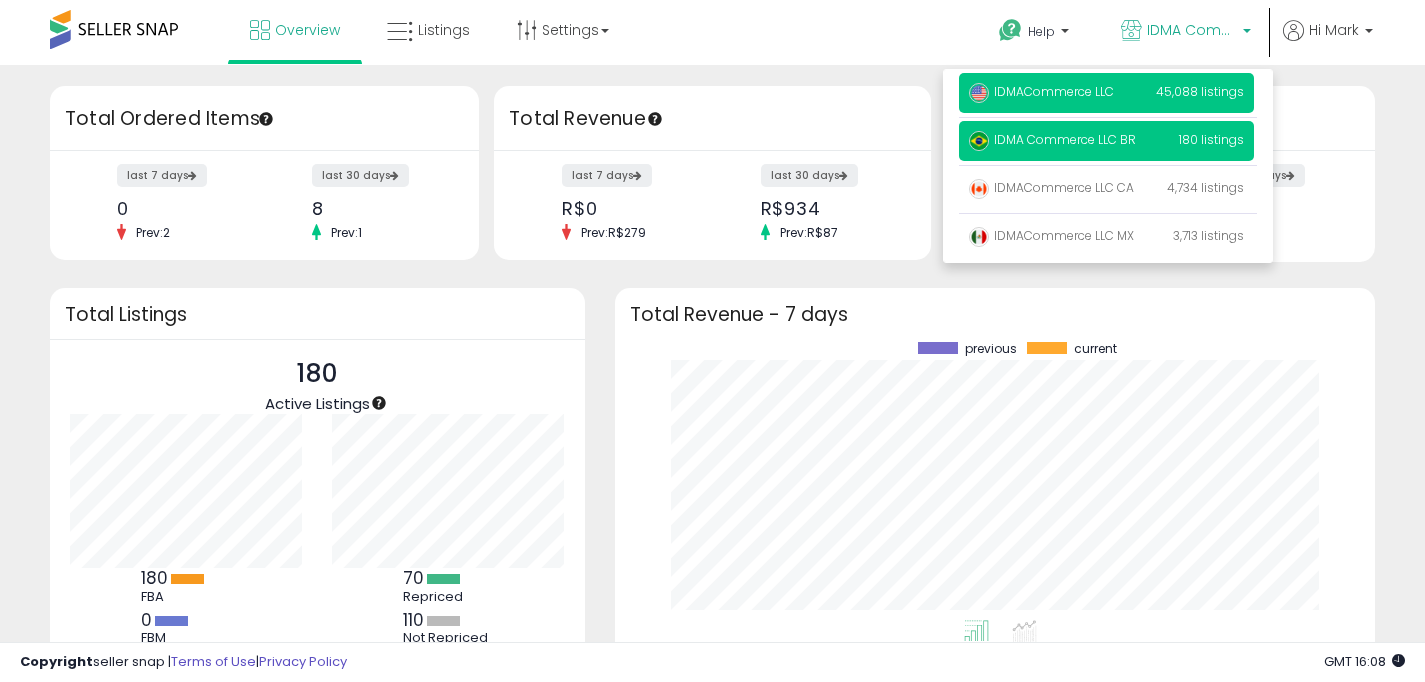 click on "IDMACommerce LLC" at bounding box center [1041, 91] 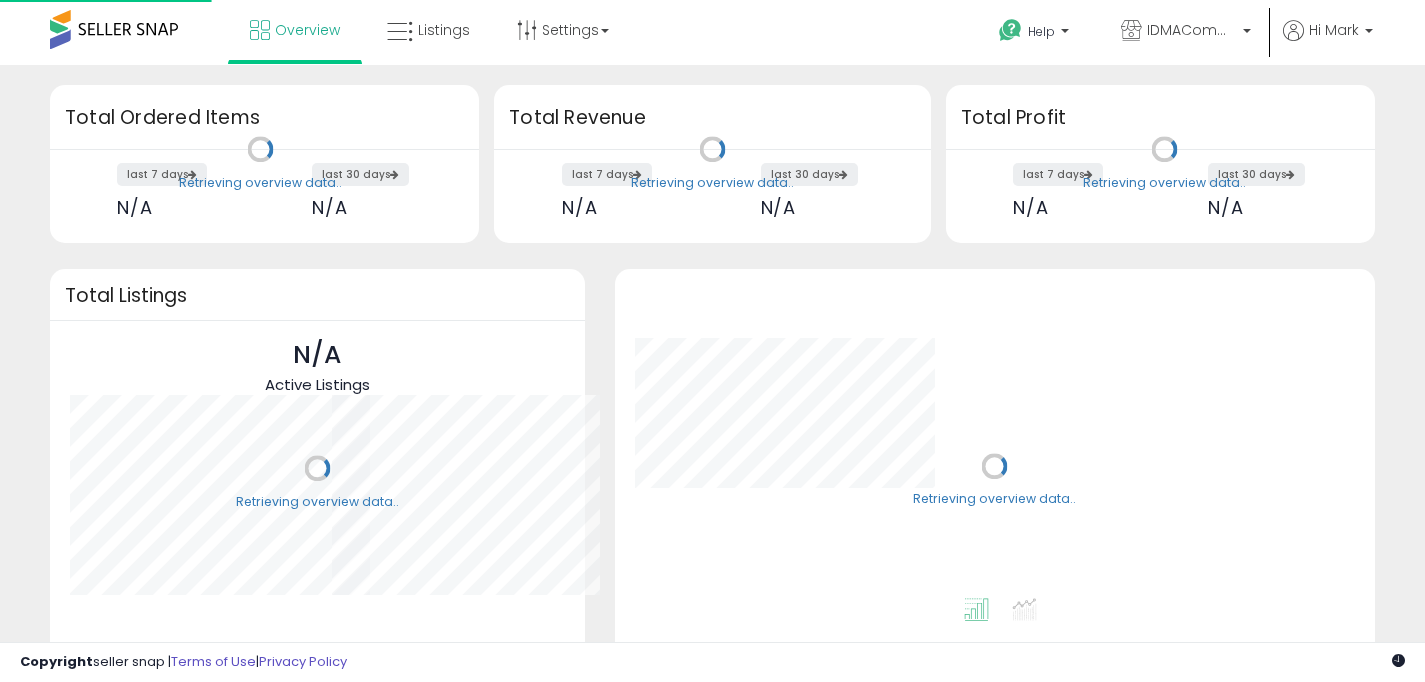 scroll, scrollTop: 0, scrollLeft: 0, axis: both 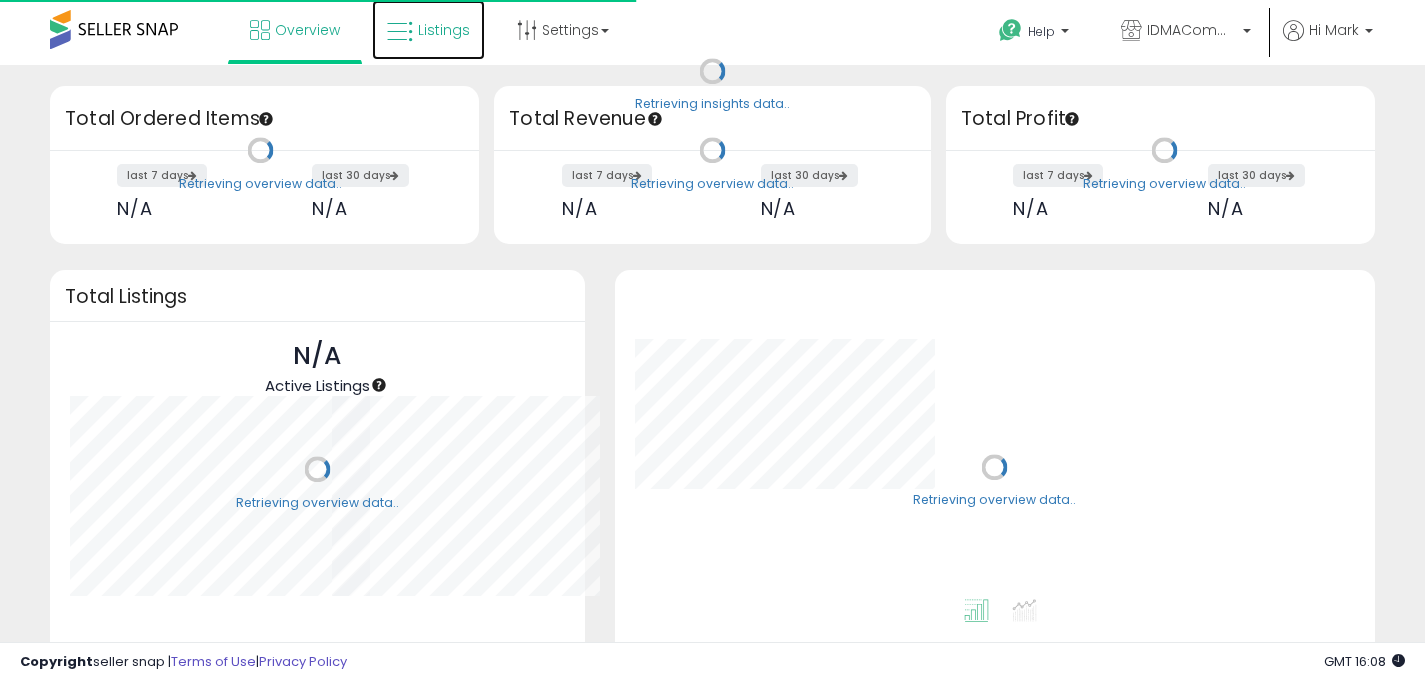 click on "Listings" at bounding box center (444, 30) 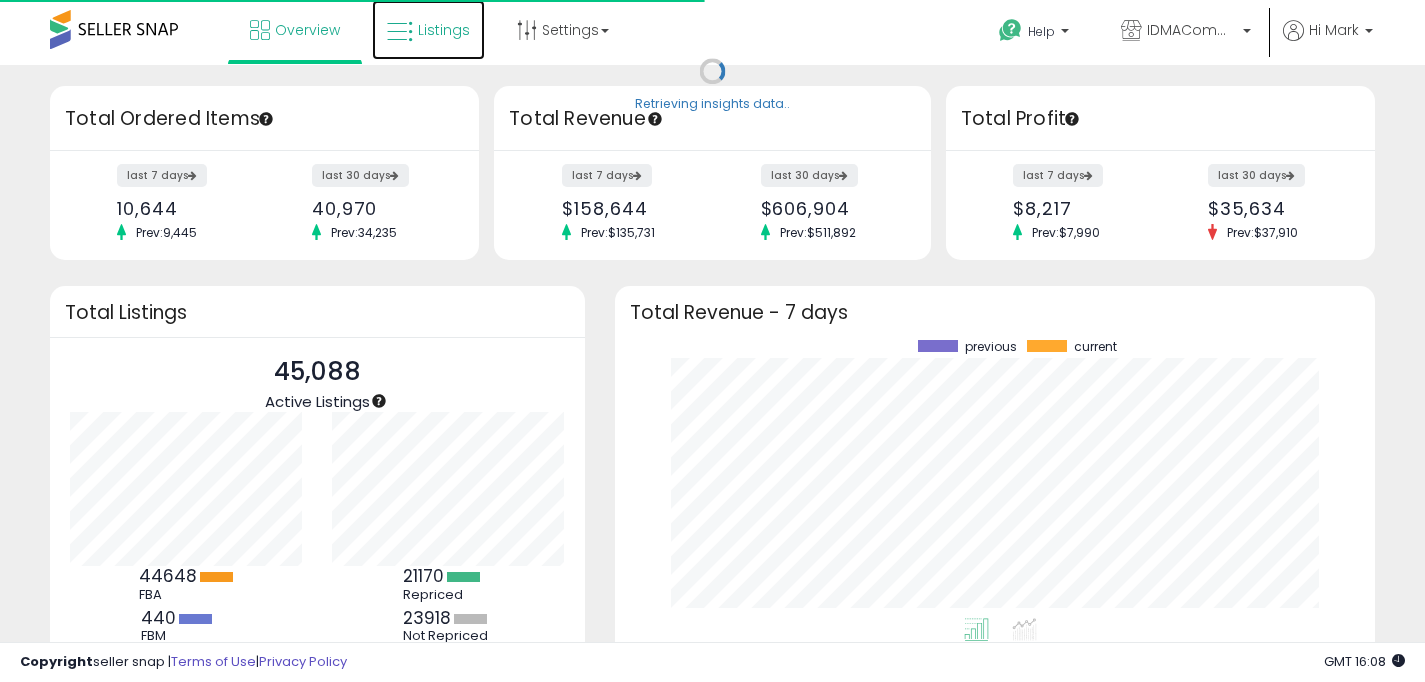 scroll, scrollTop: 999800, scrollLeft: 999737, axis: both 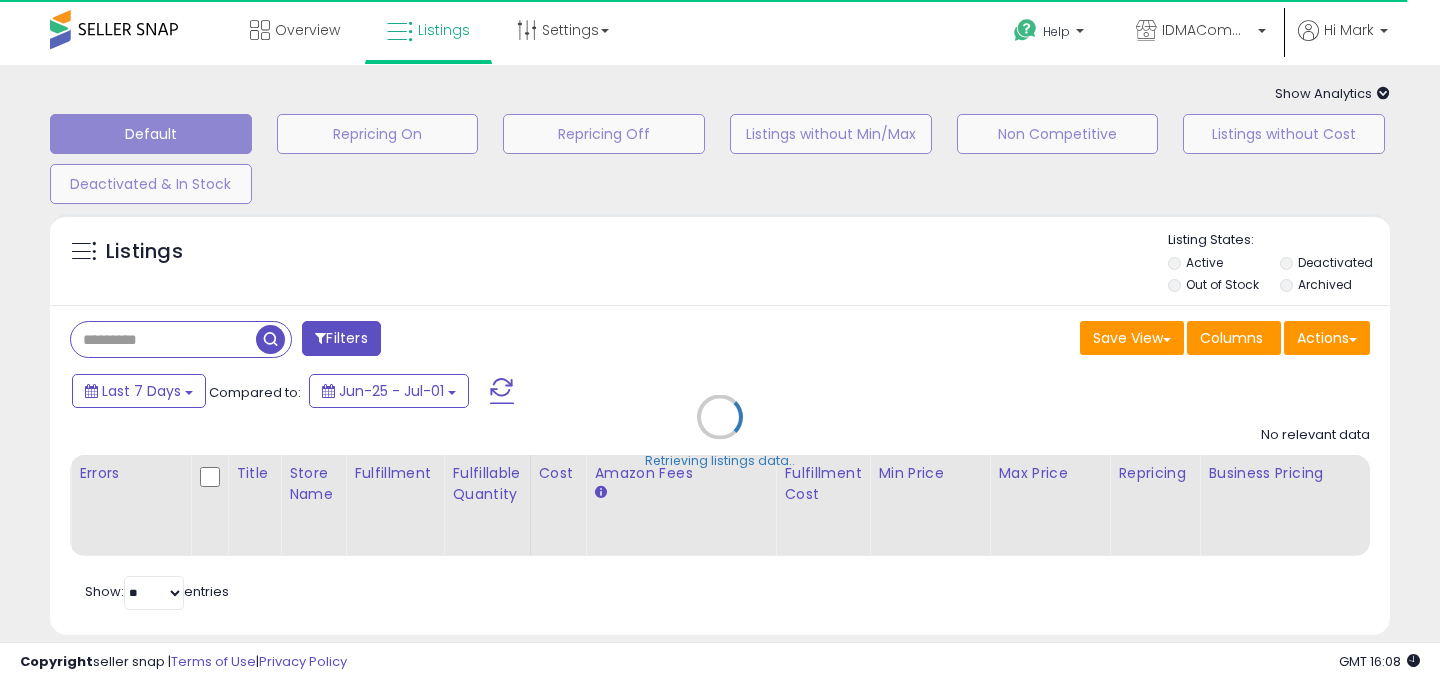 click on "Retrieving listings data.." at bounding box center (720, 432) 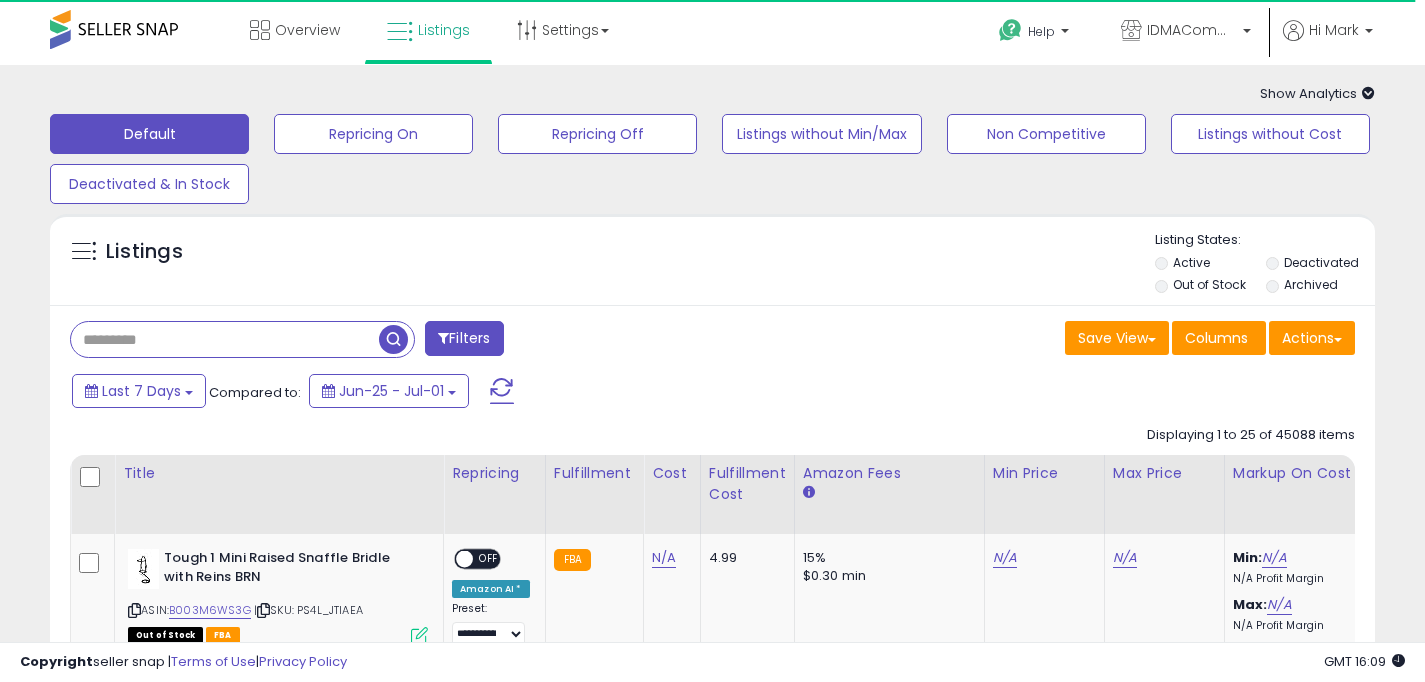 click at bounding box center (225, 339) 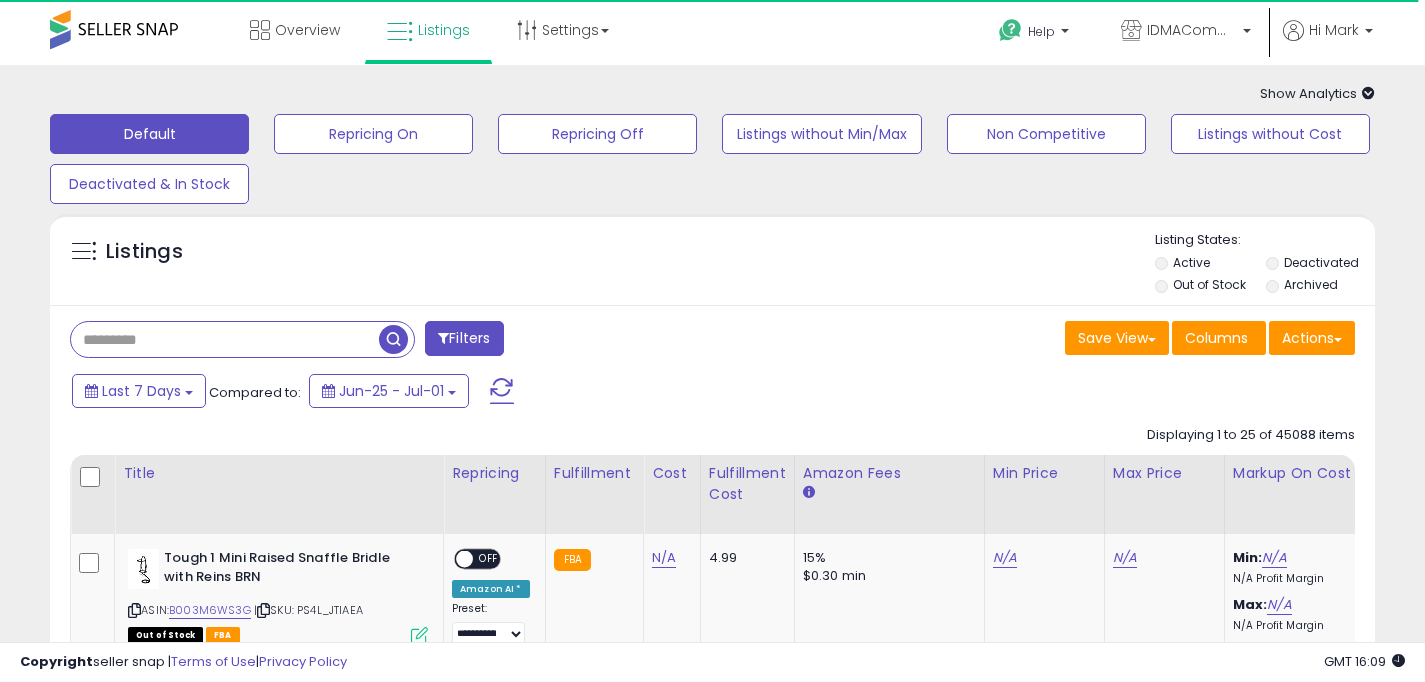 paste on "**********" 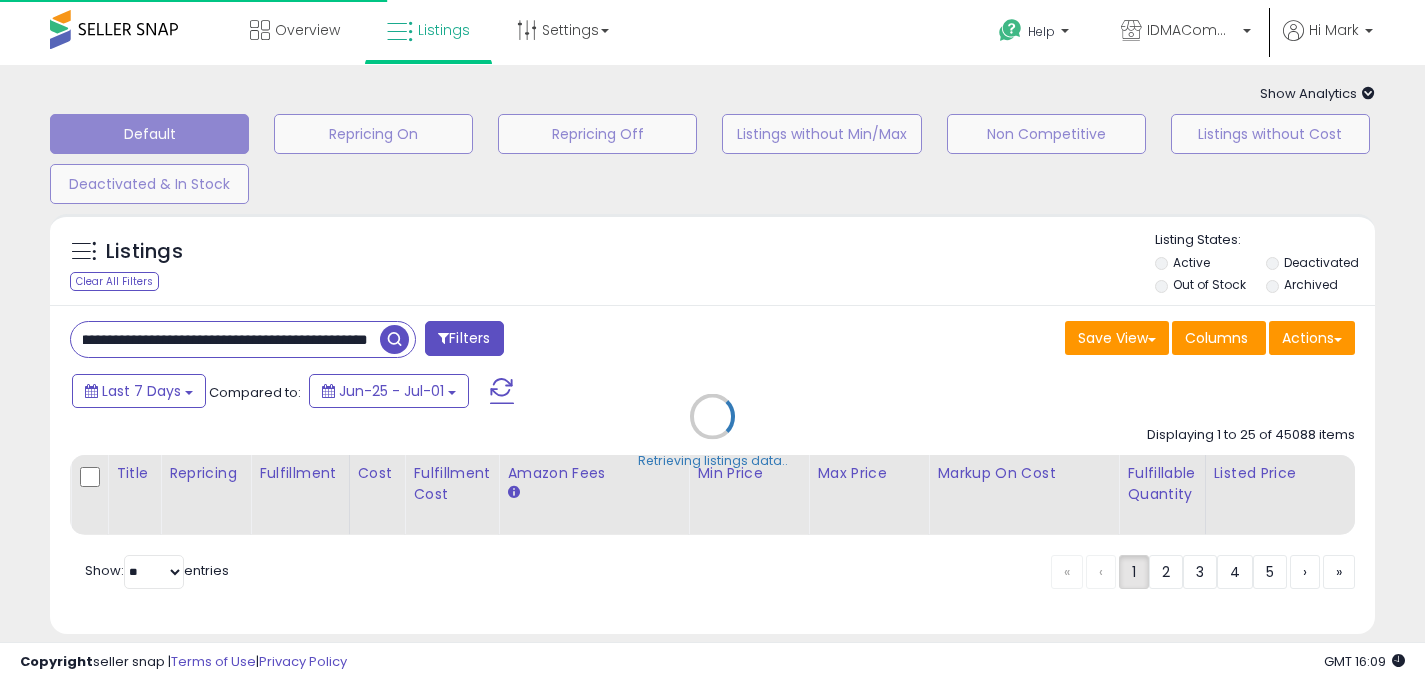 scroll, scrollTop: 0, scrollLeft: 387, axis: horizontal 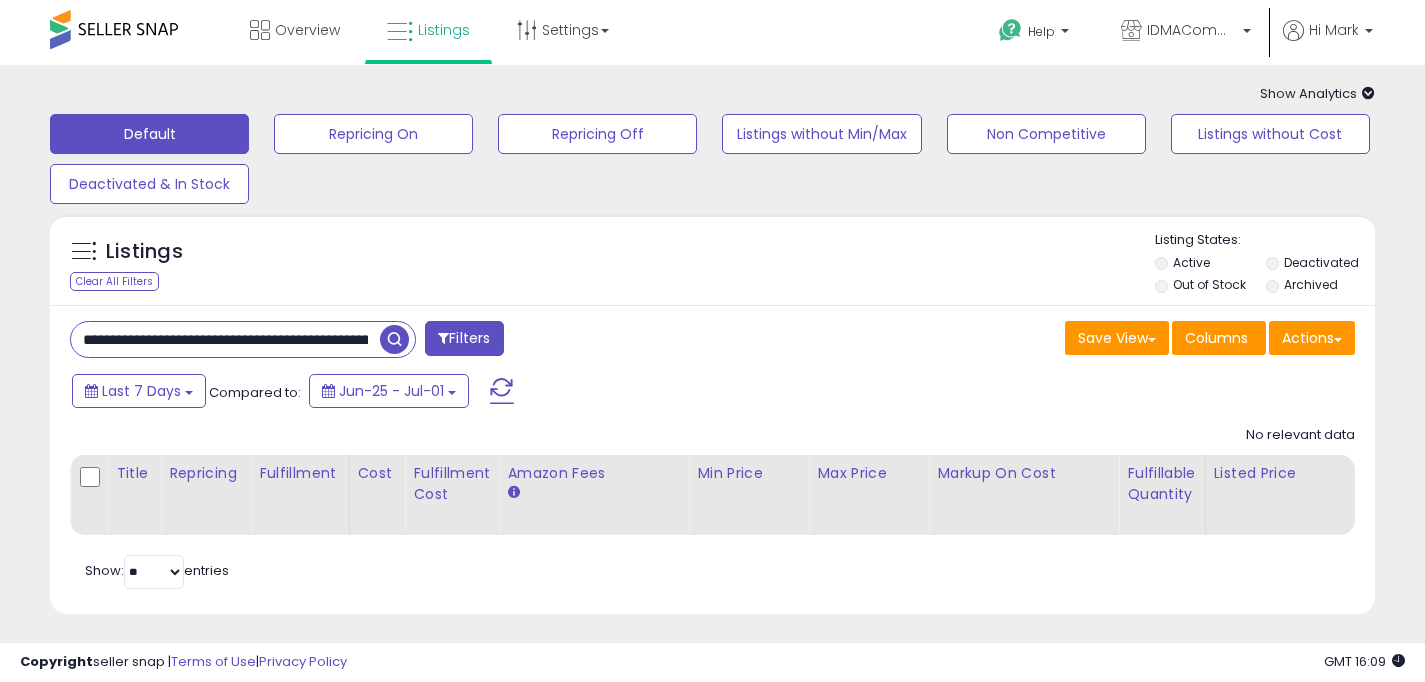 click on "**********" at bounding box center [225, 339] 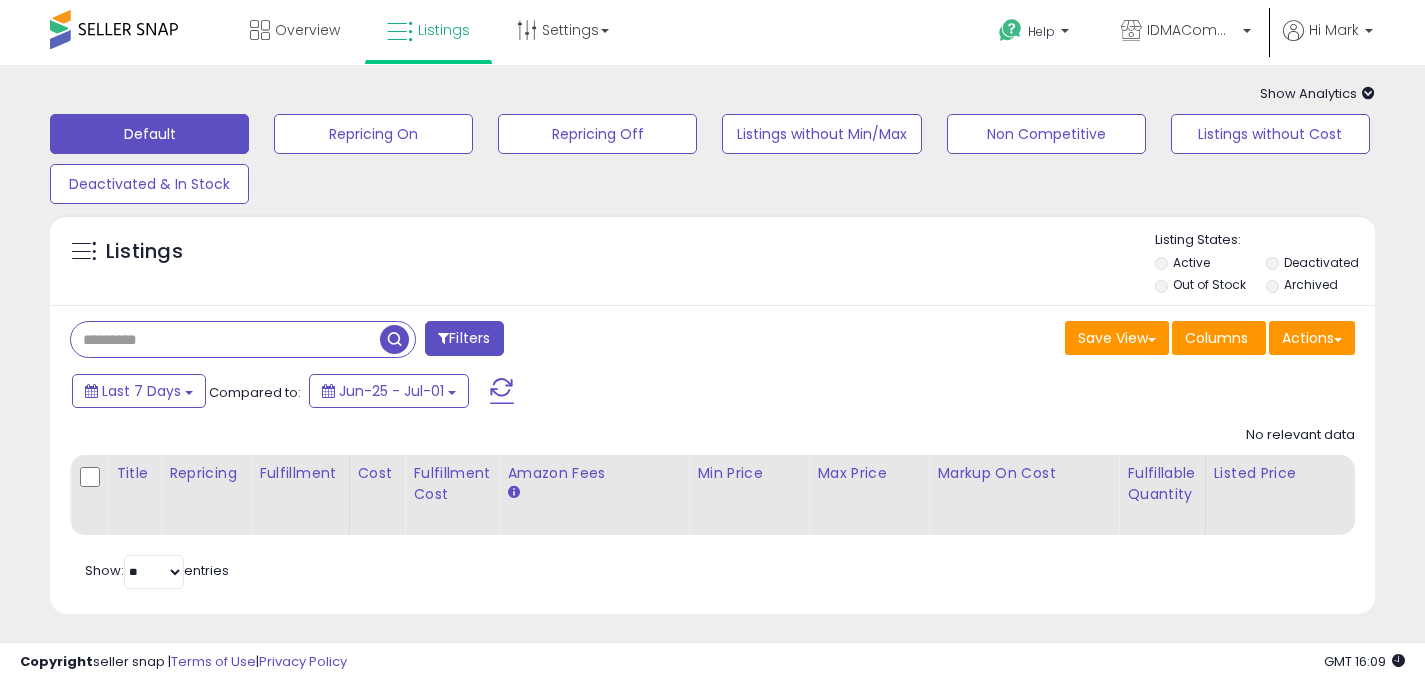 paste on "**********" 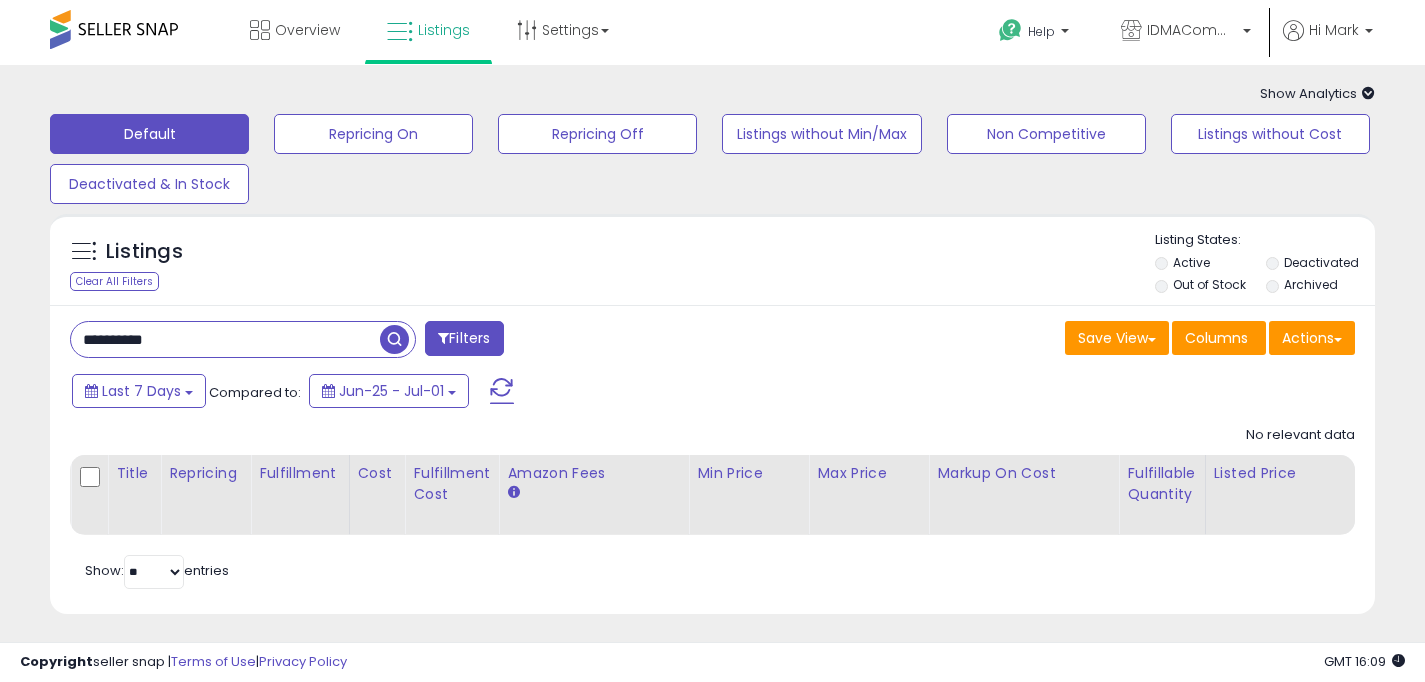 type on "**********" 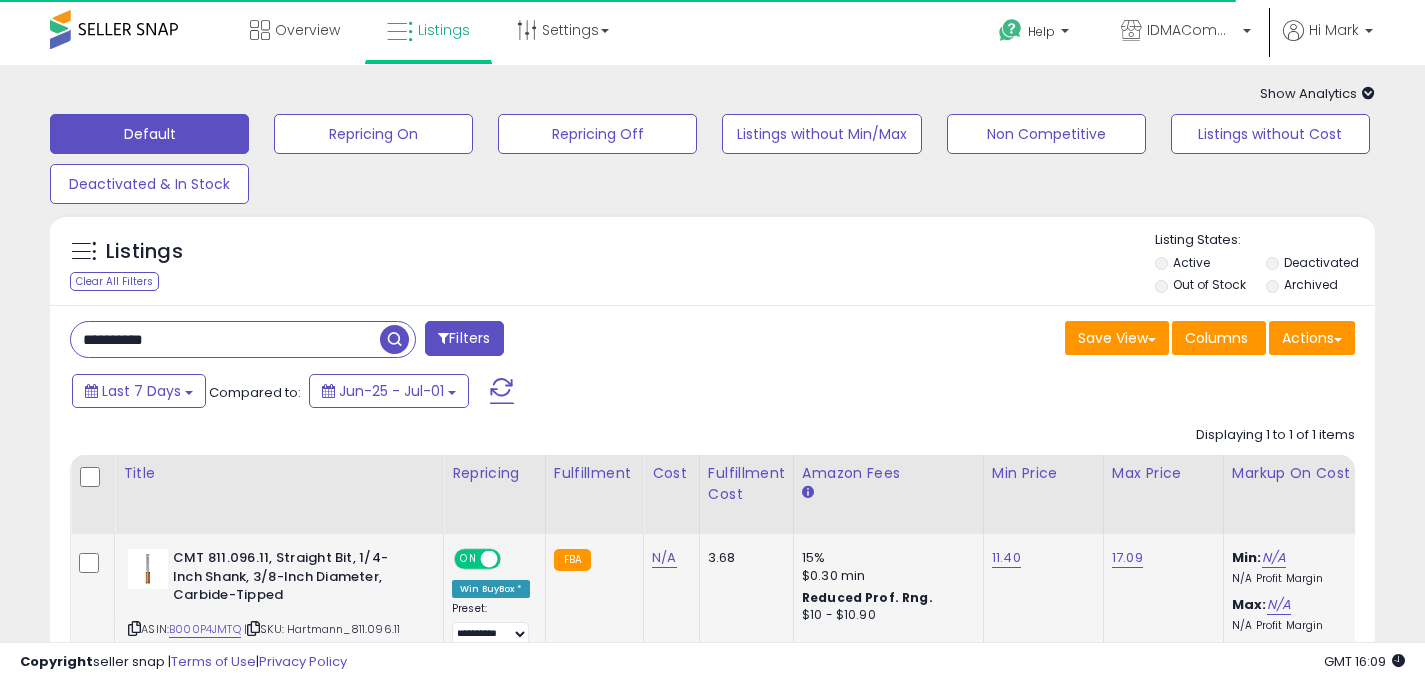 scroll, scrollTop: 176, scrollLeft: 0, axis: vertical 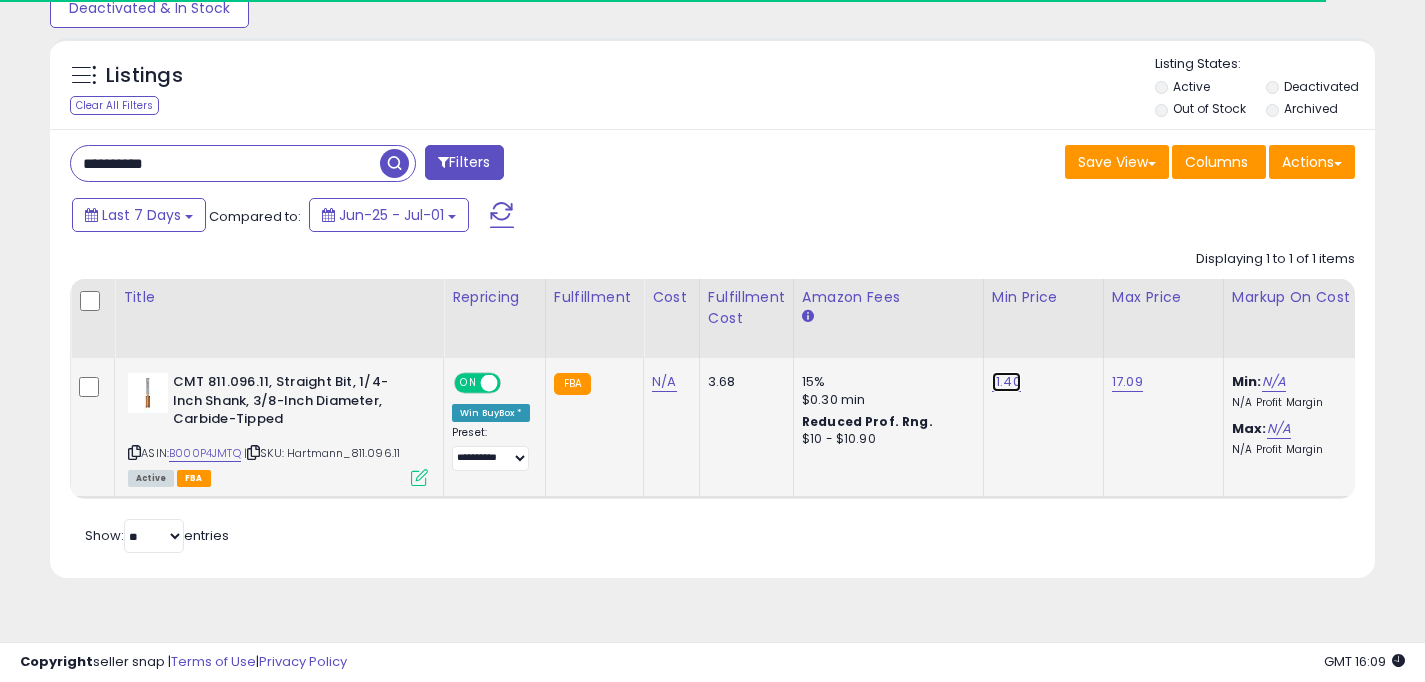 click on "11.40" at bounding box center [1006, 382] 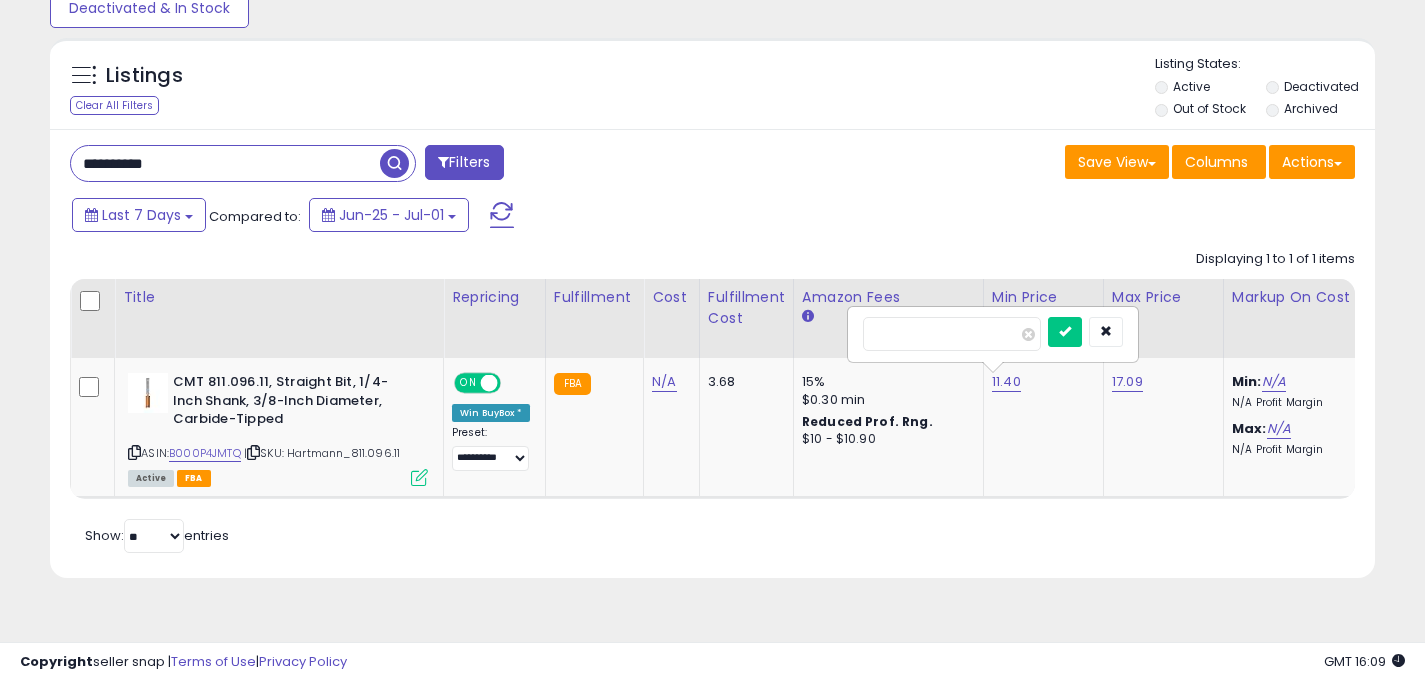 drag, startPoint x: 923, startPoint y: 341, endPoint x: 837, endPoint y: 320, distance: 88.52683 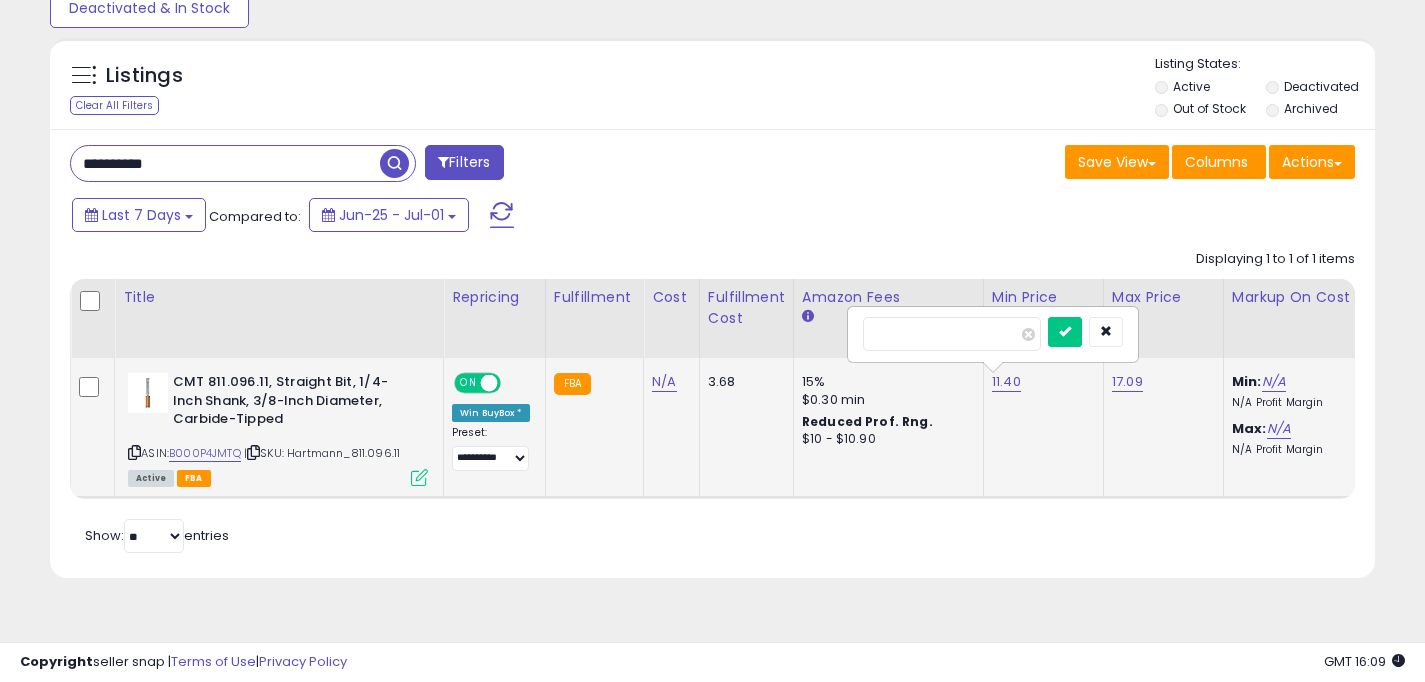 type on "*****" 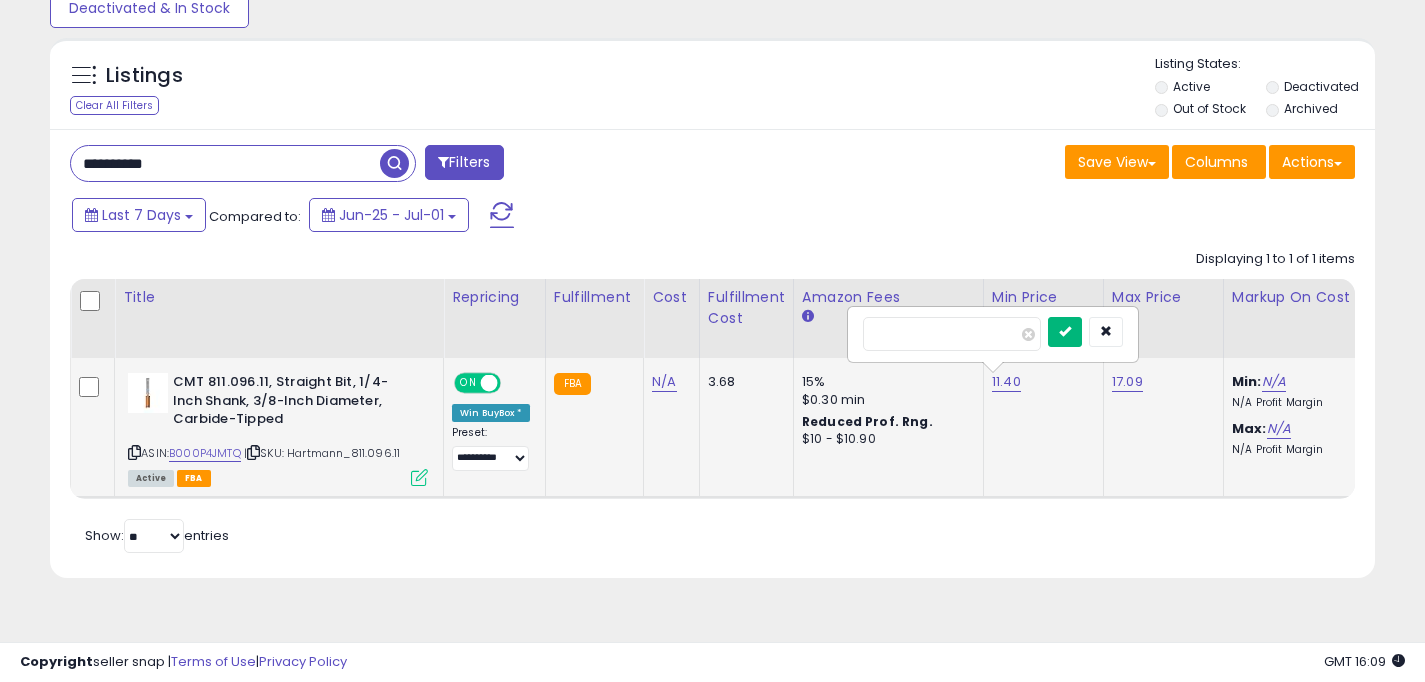 click at bounding box center [1065, 332] 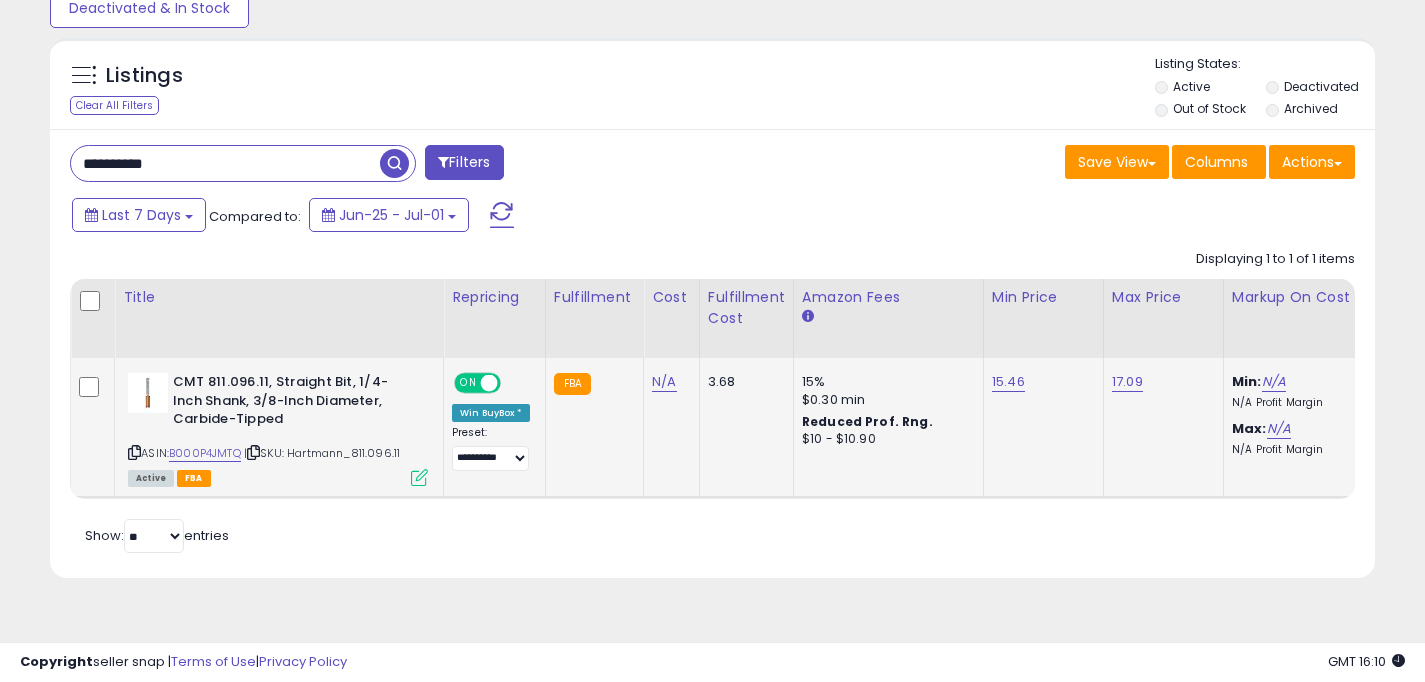 drag, startPoint x: 213, startPoint y: 159, endPoint x: 64, endPoint y: 137, distance: 150.6154 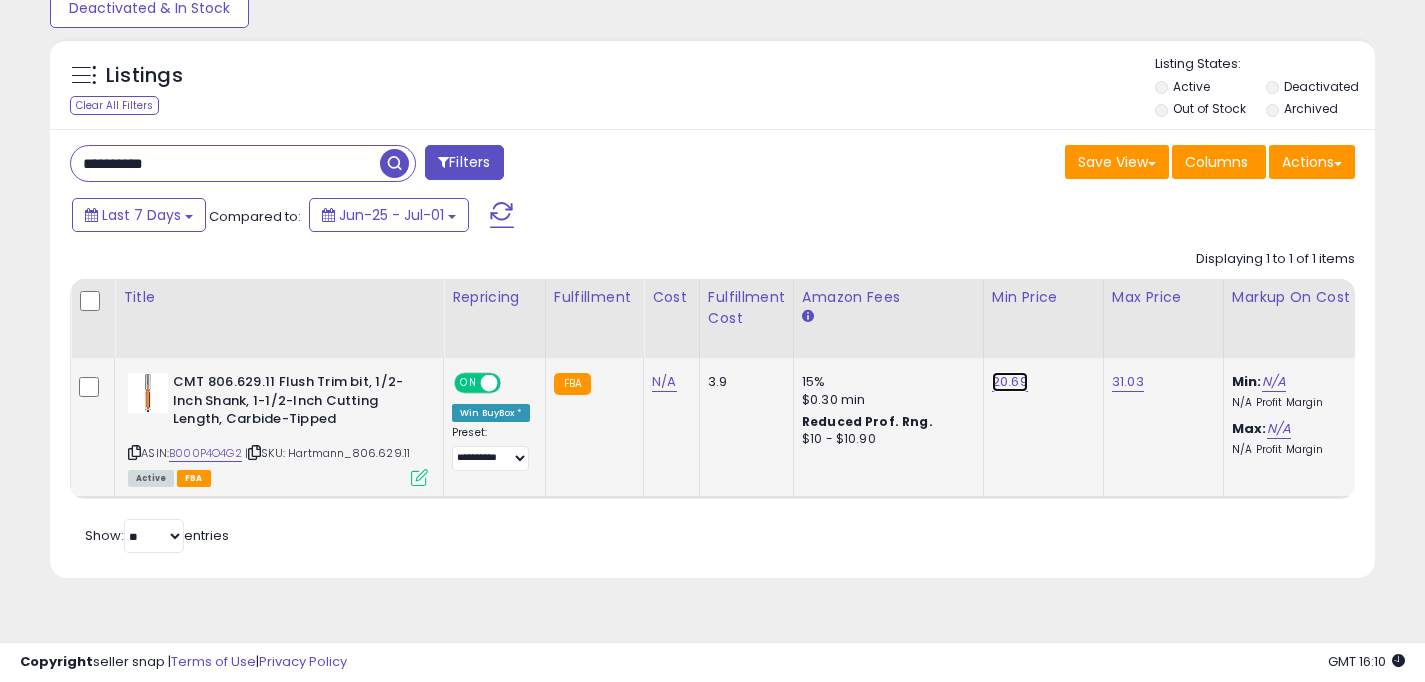 click on "20.69" at bounding box center [1010, 382] 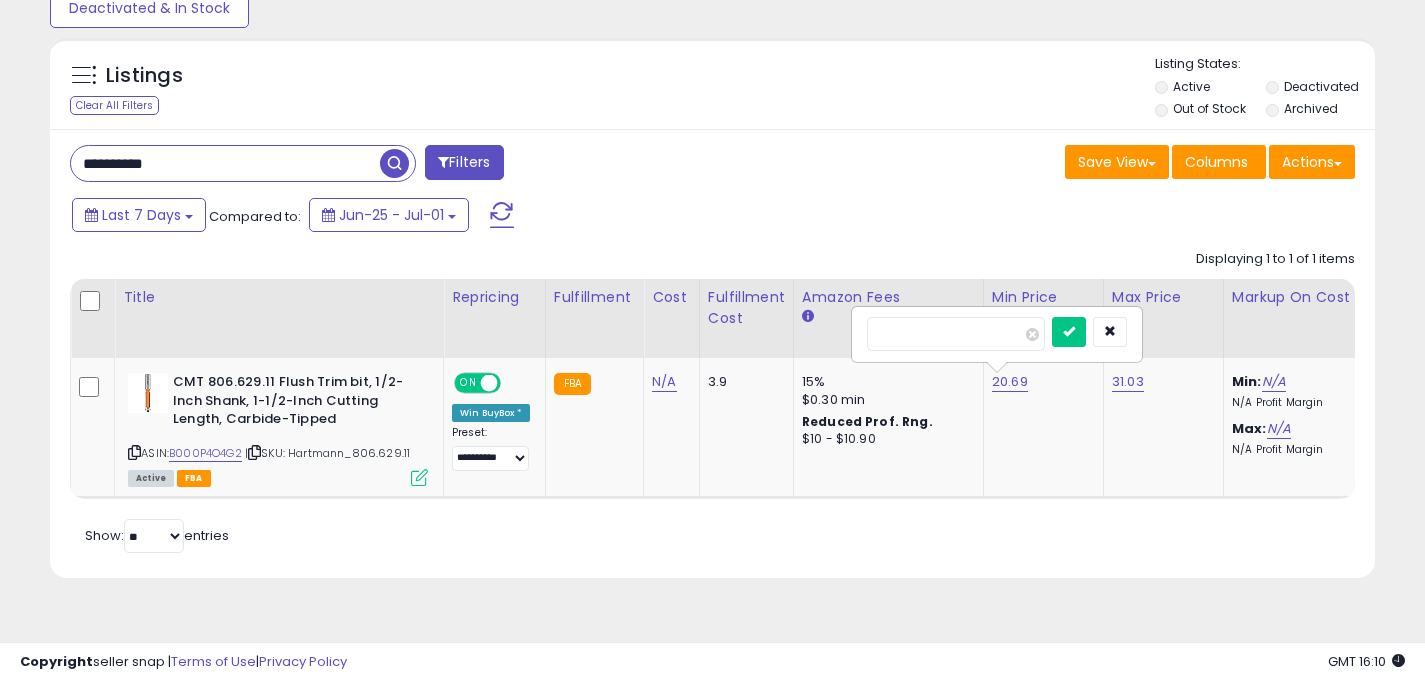 drag, startPoint x: 947, startPoint y: 336, endPoint x: 831, endPoint y: 336, distance: 116 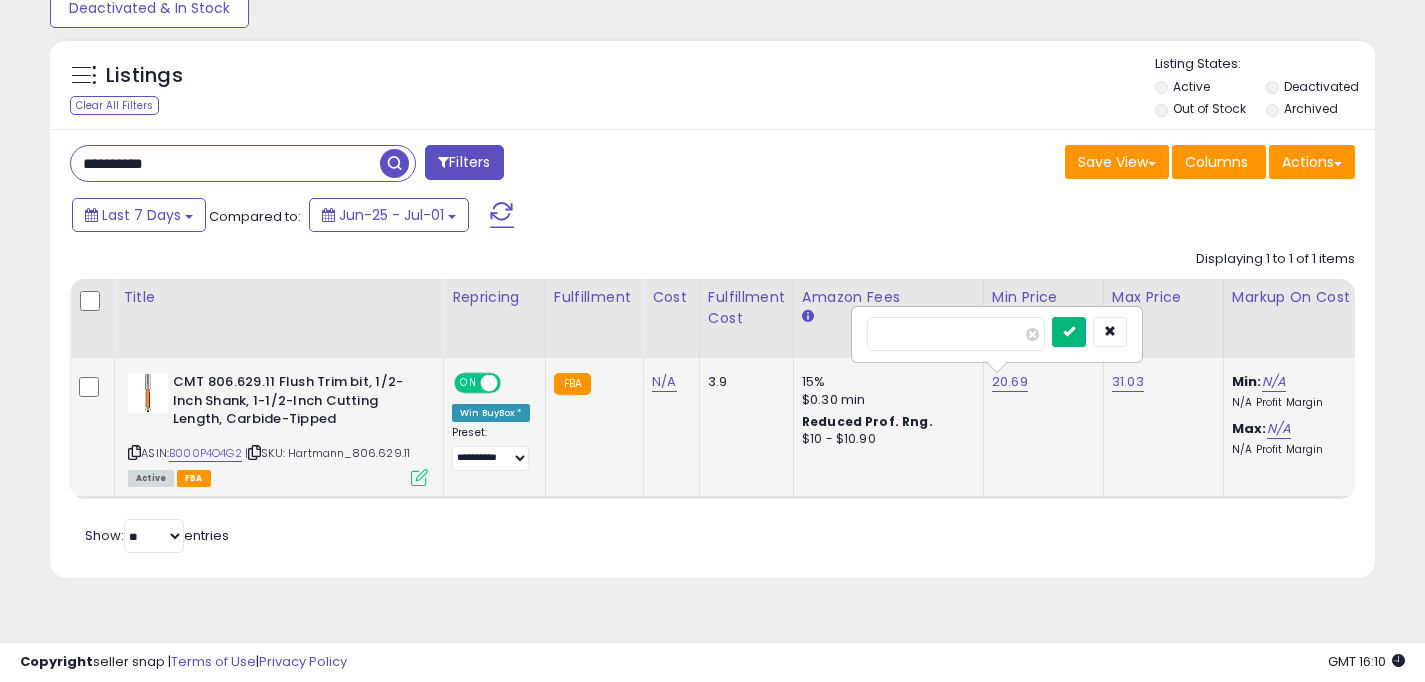 type on "*****" 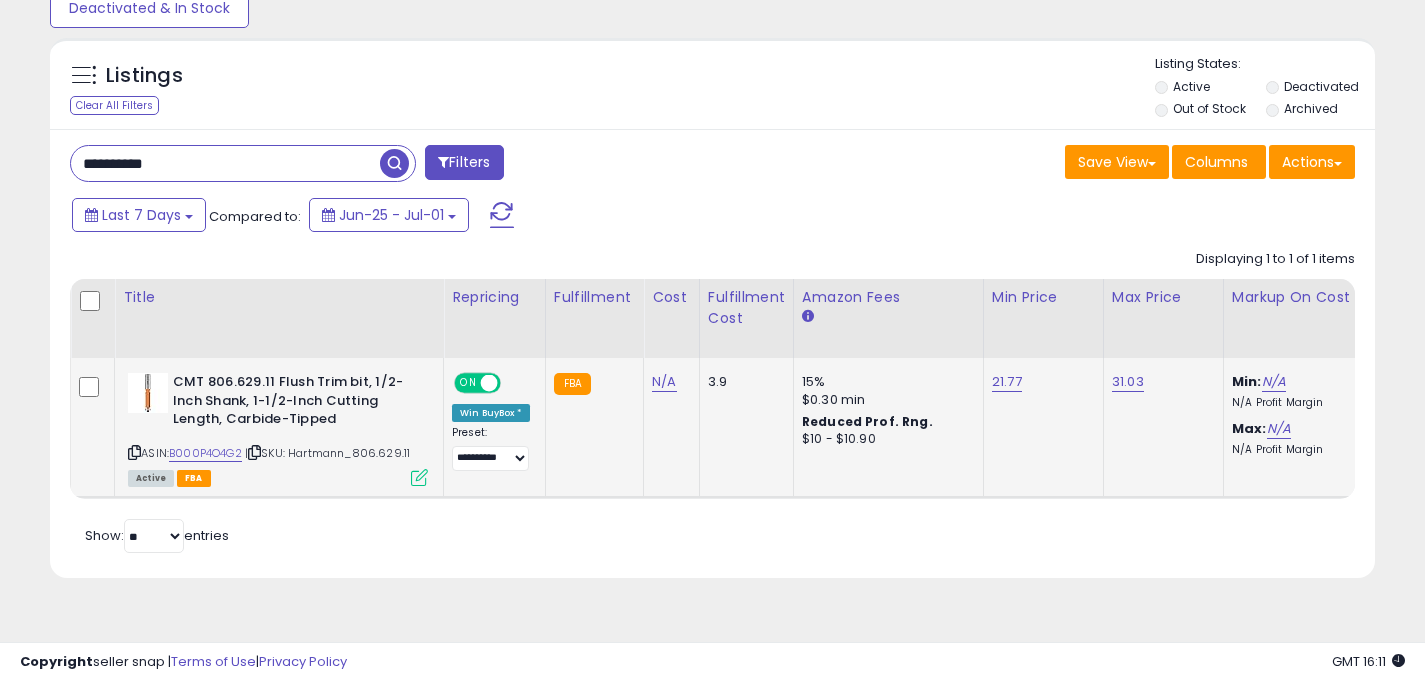 drag, startPoint x: 244, startPoint y: 168, endPoint x: 0, endPoint y: 116, distance: 249.47946 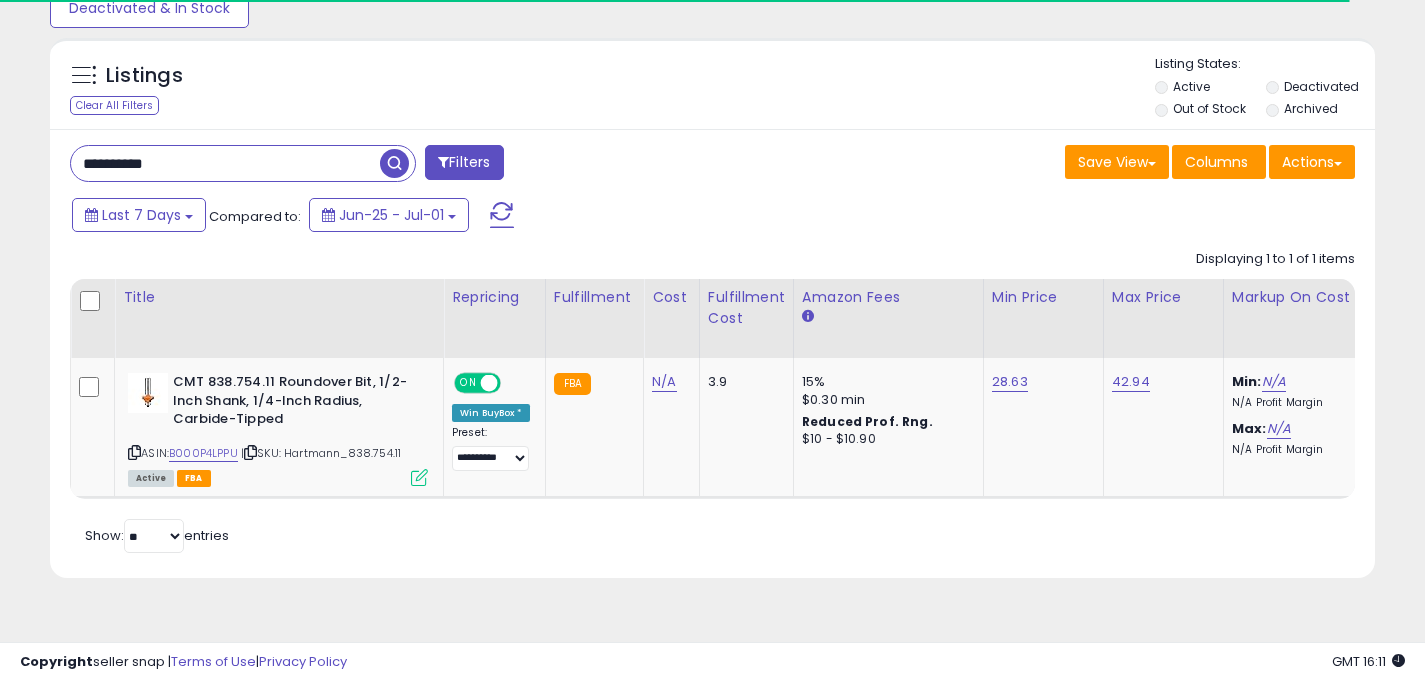drag, startPoint x: 232, startPoint y: 163, endPoint x: 0, endPoint y: 124, distance: 235.25519 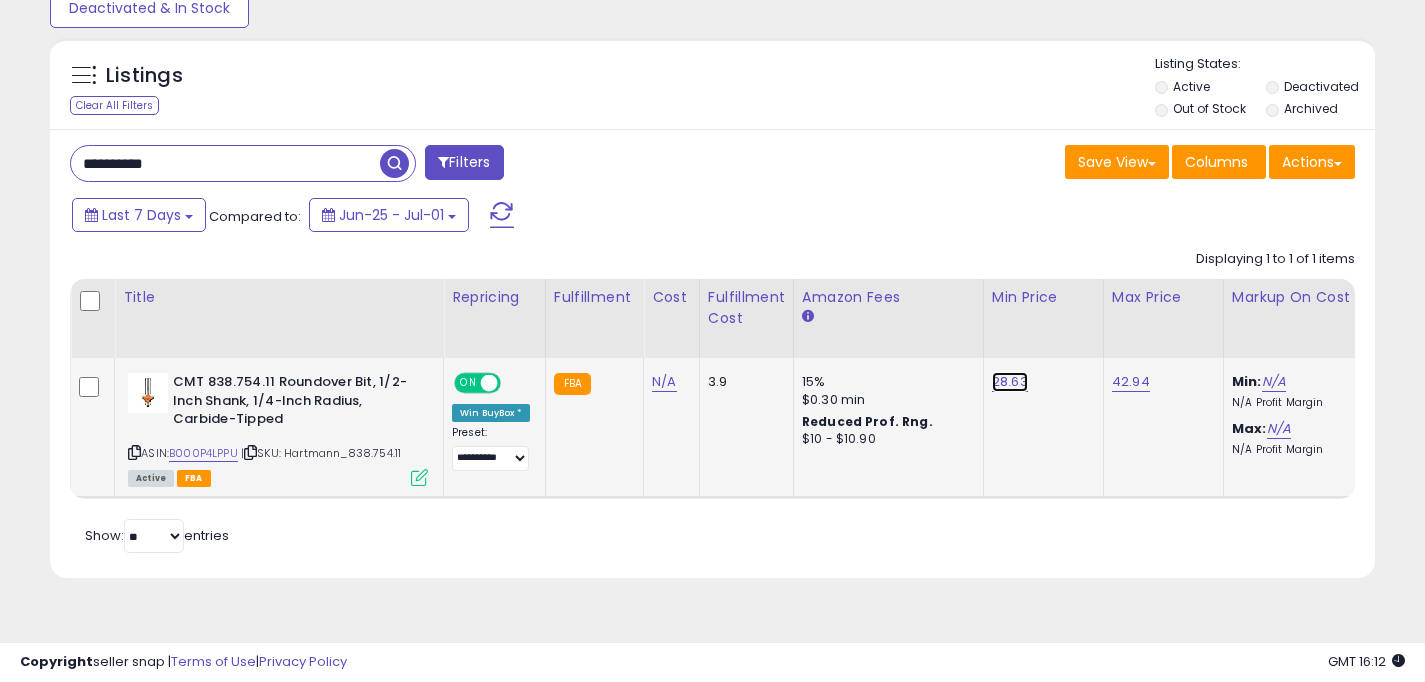 click on "28.63" at bounding box center (1010, 382) 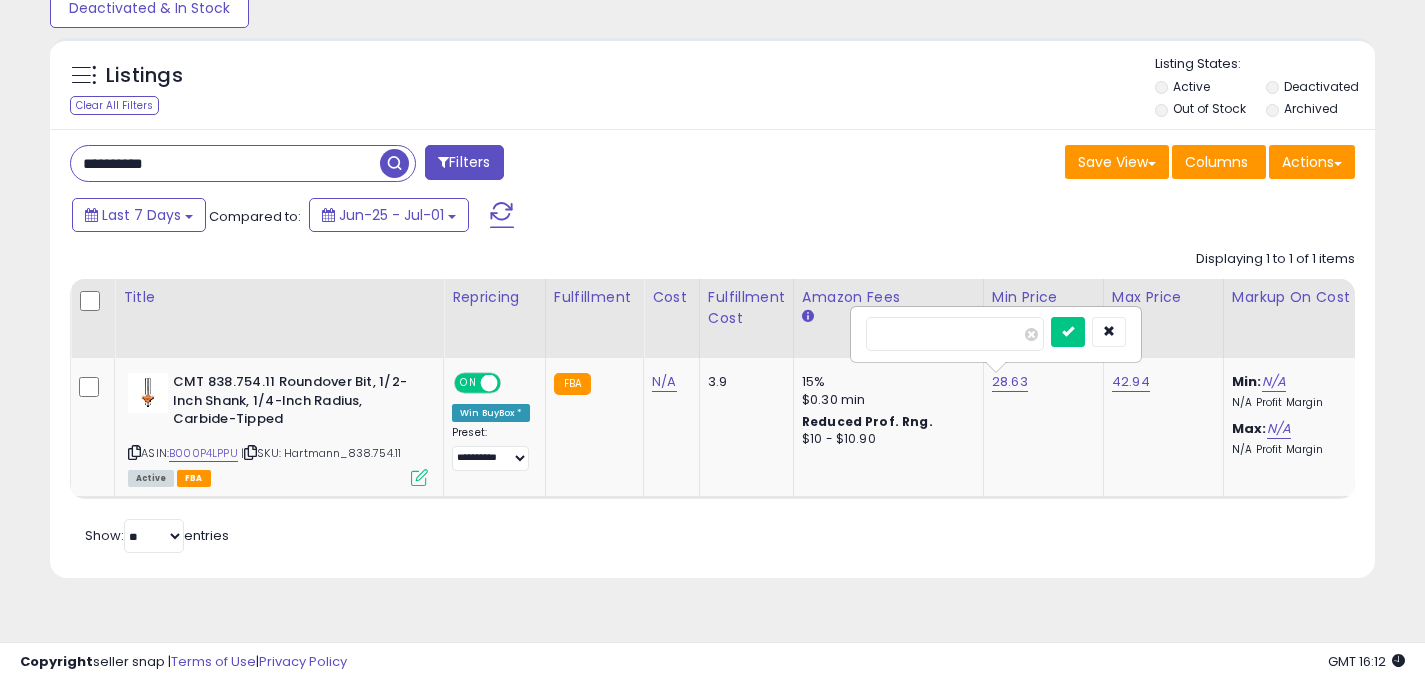drag, startPoint x: 839, startPoint y: 337, endPoint x: 820, endPoint y: 337, distance: 19 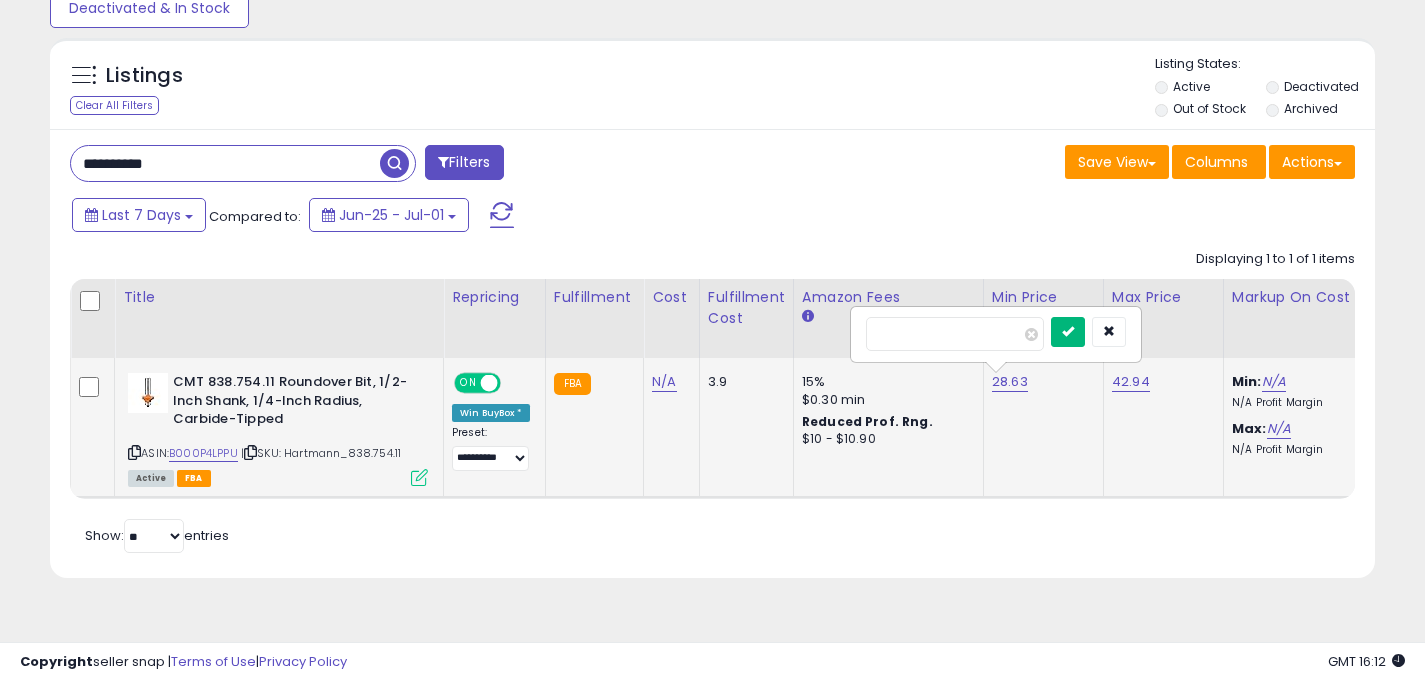 type on "*****" 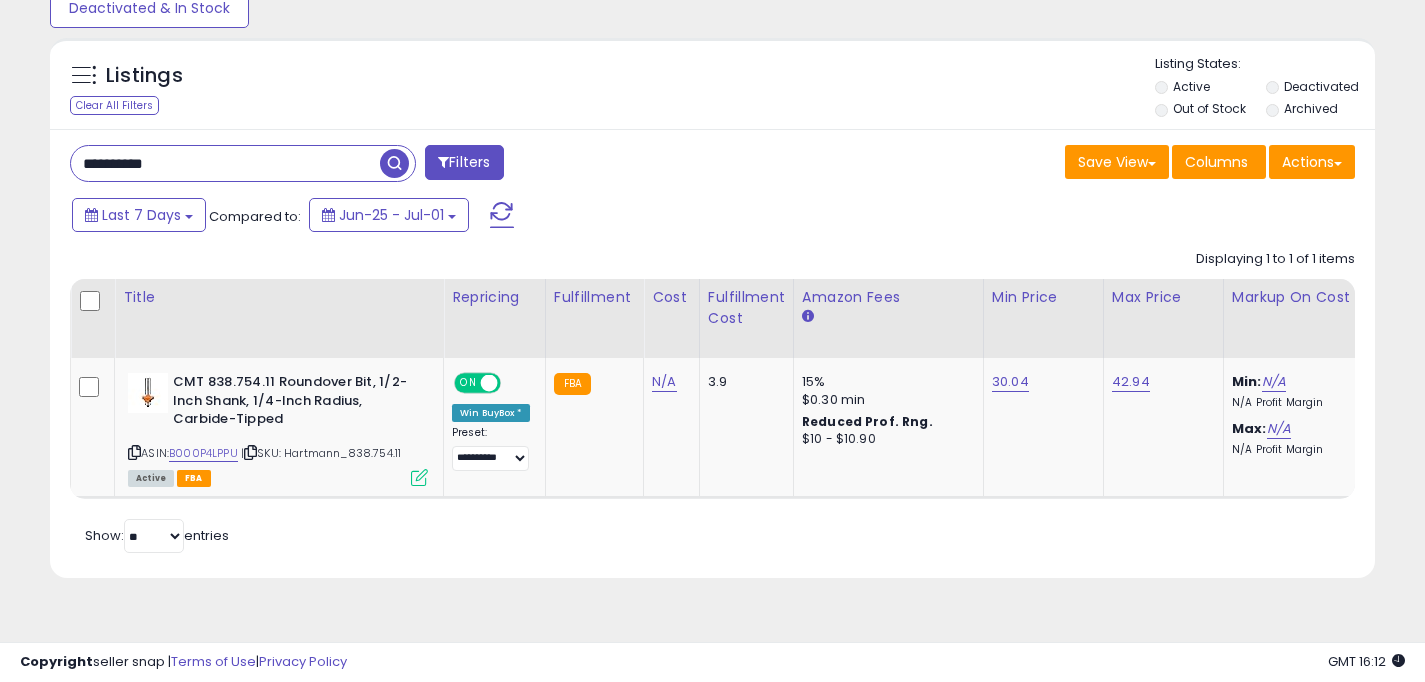 drag, startPoint x: 276, startPoint y: 173, endPoint x: 0, endPoint y: 166, distance: 276.08875 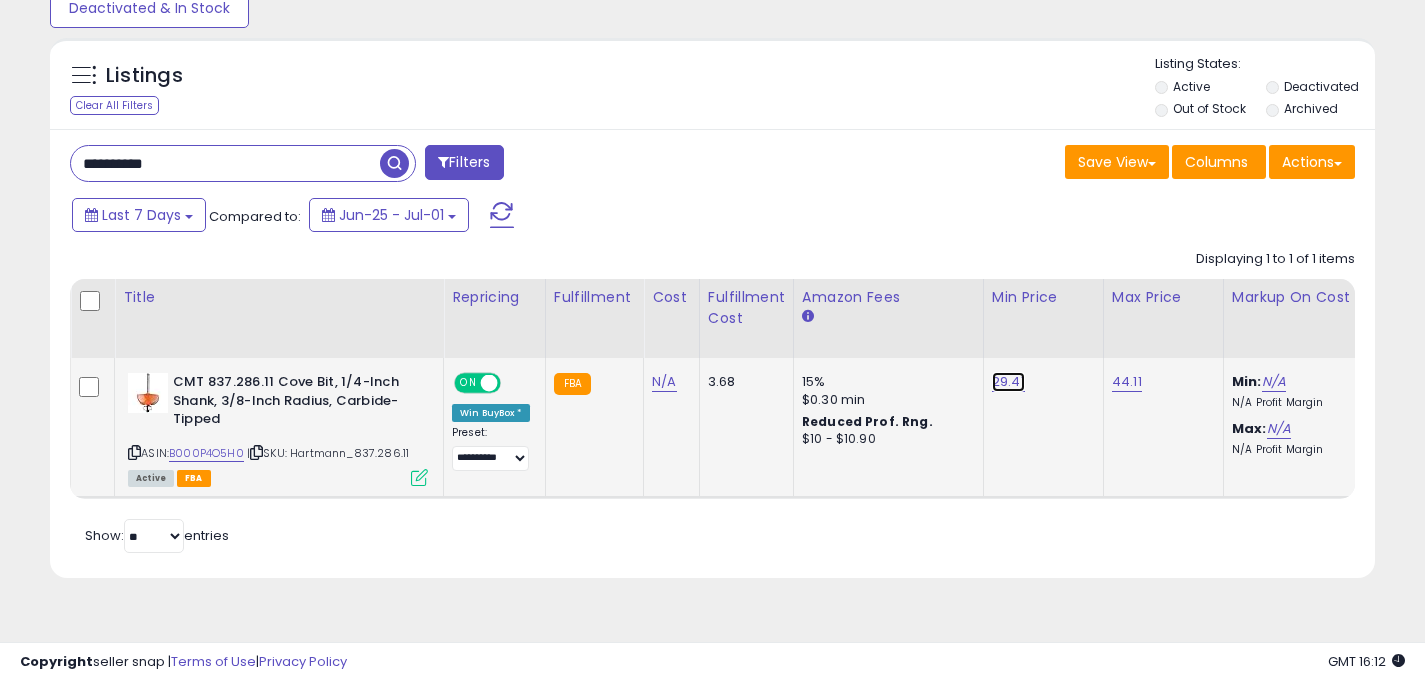 click on "29.41" at bounding box center (1008, 382) 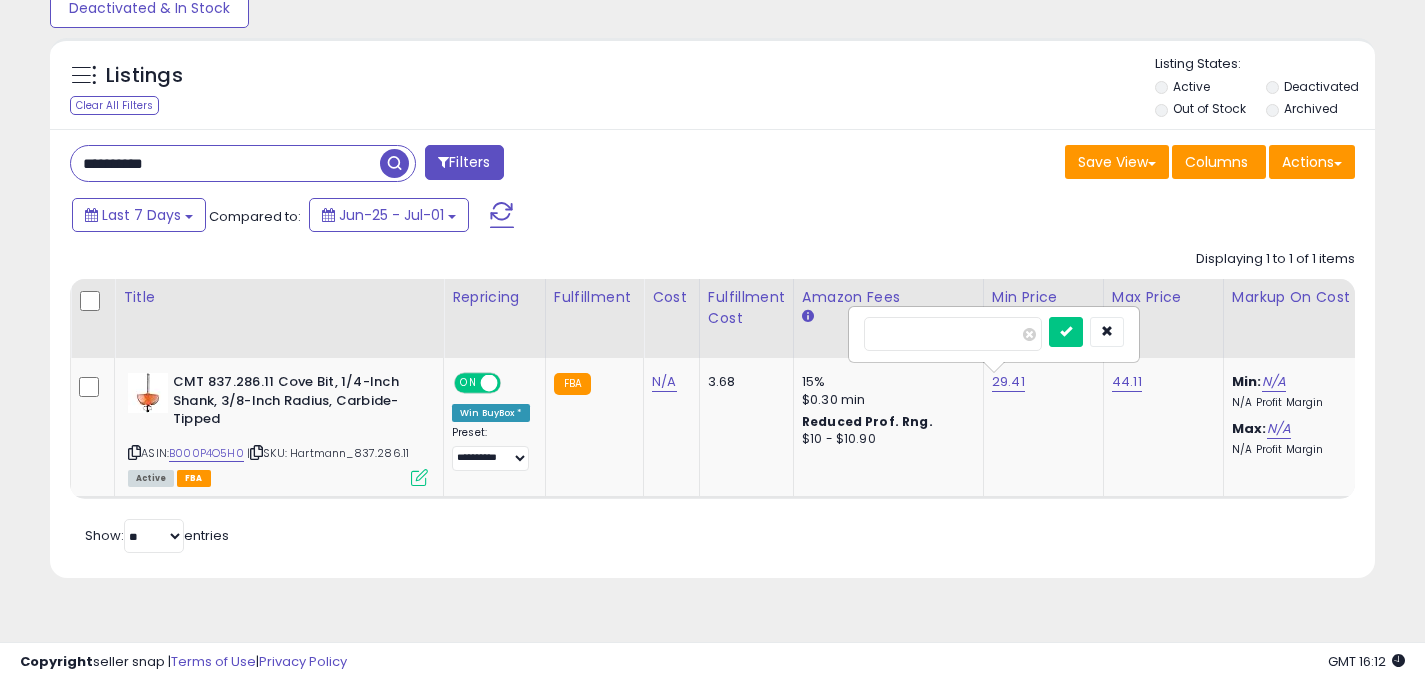 drag, startPoint x: 981, startPoint y: 333, endPoint x: 818, endPoint y: 331, distance: 163.01227 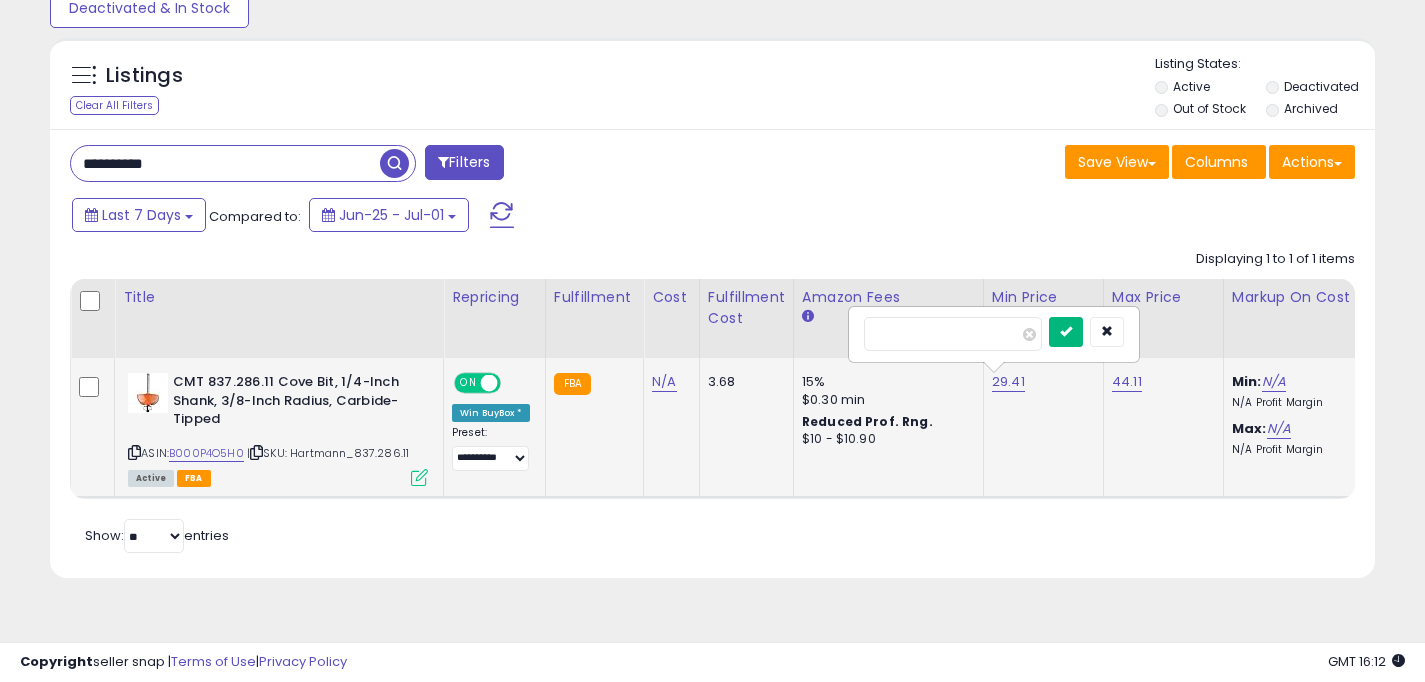 type on "*****" 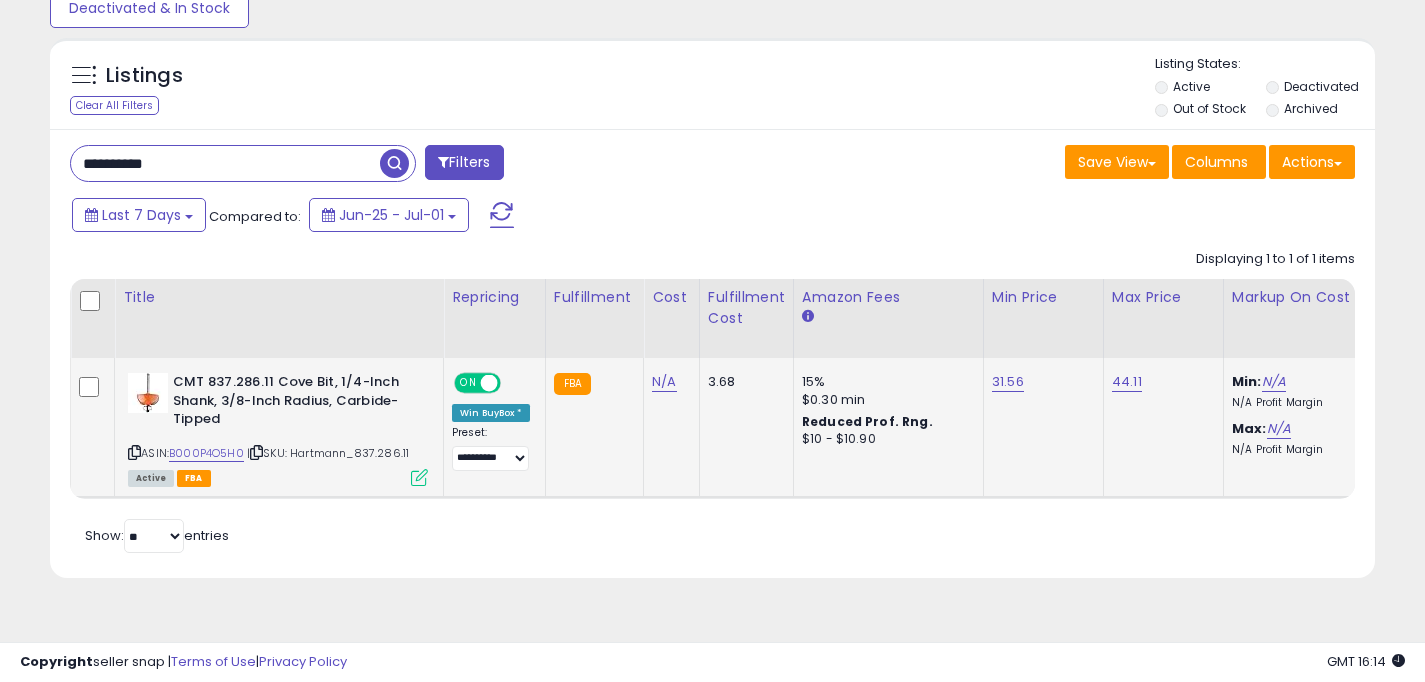 drag, startPoint x: 211, startPoint y: 171, endPoint x: 89, endPoint y: 172, distance: 122.0041 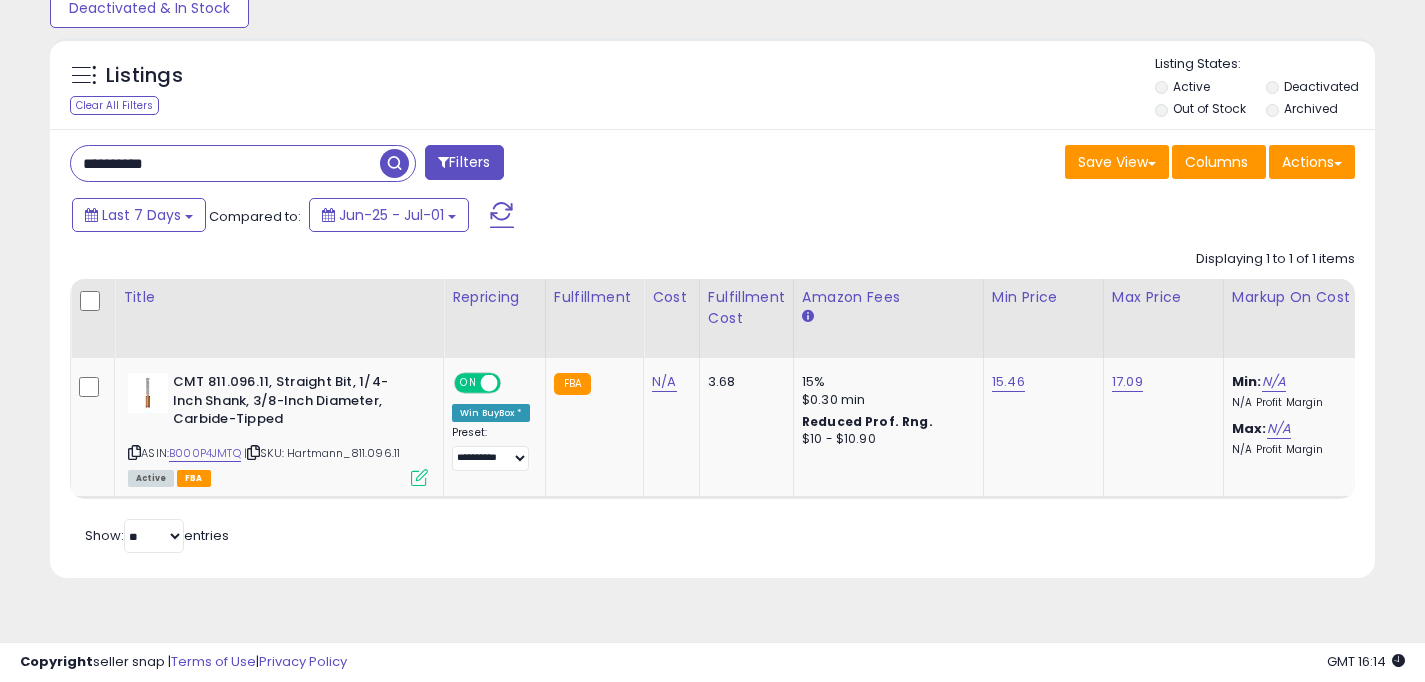 drag, startPoint x: 222, startPoint y: 164, endPoint x: 0, endPoint y: 110, distance: 228.47319 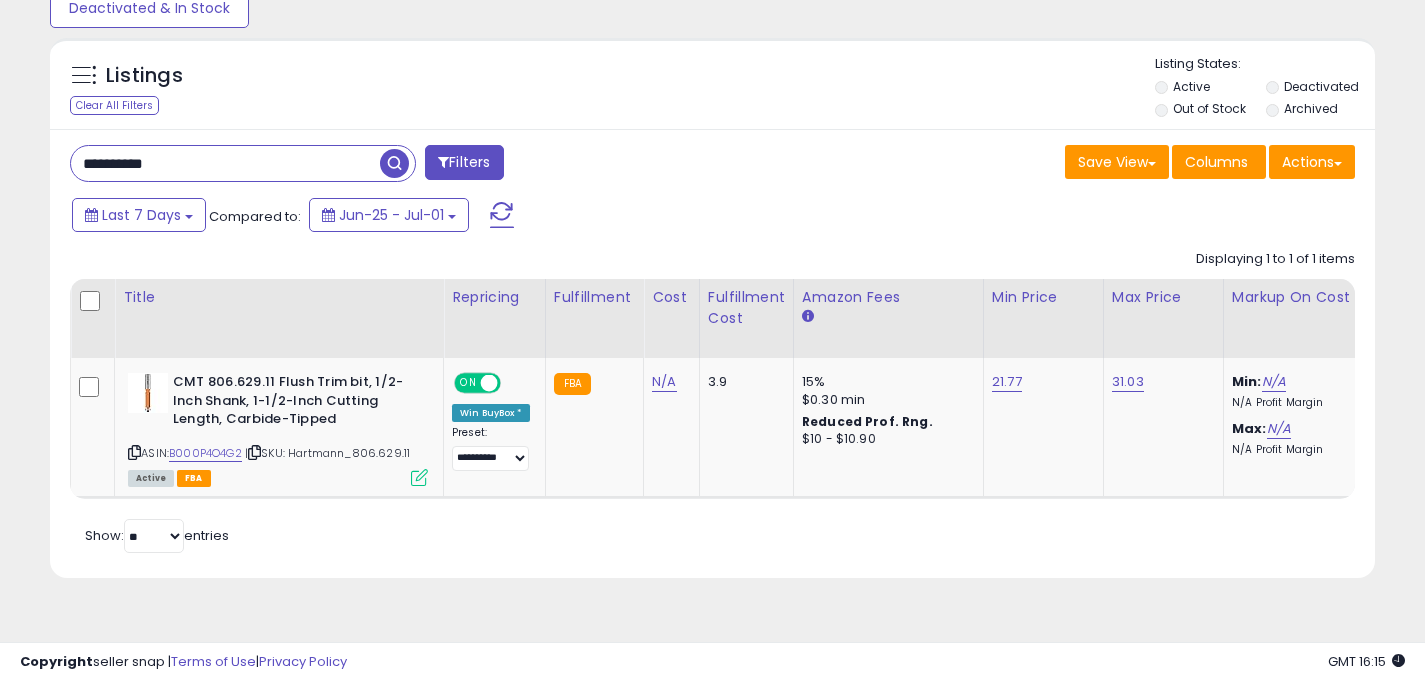 click on "**********" at bounding box center (225, 163) 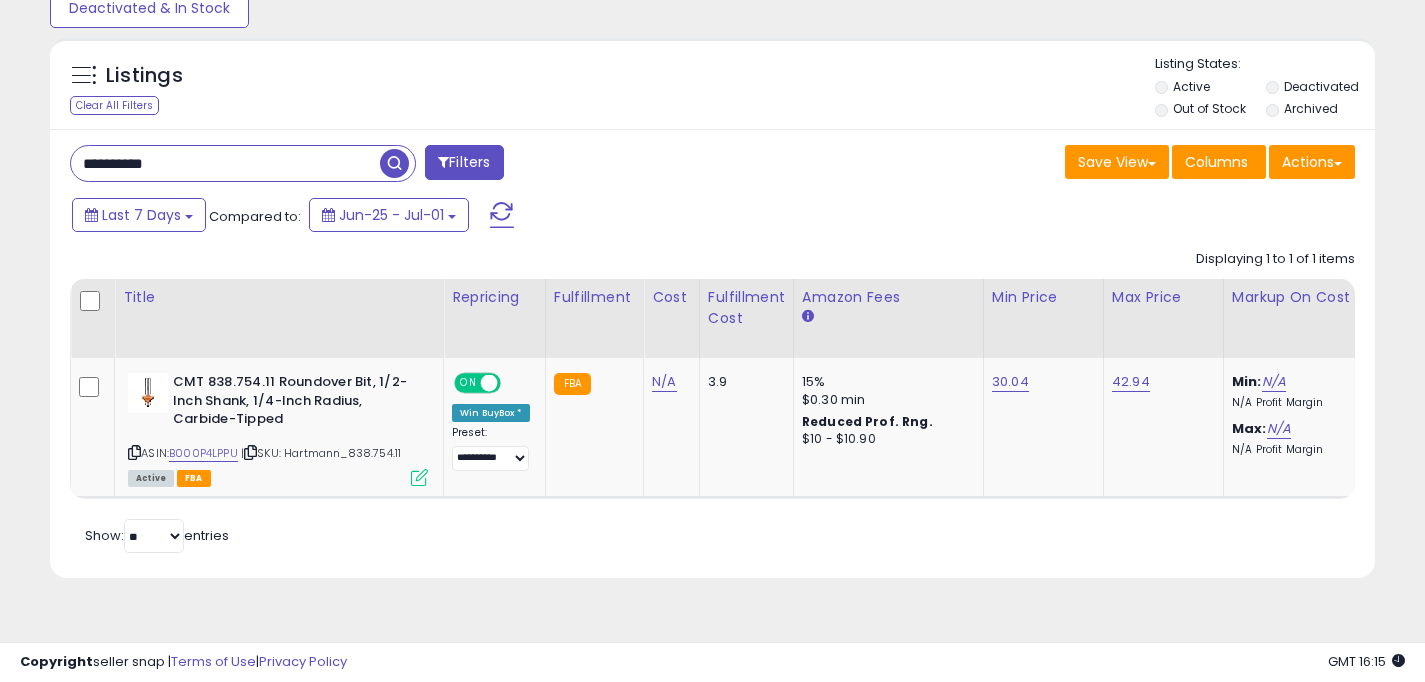 drag, startPoint x: 258, startPoint y: 165, endPoint x: 1, endPoint y: 119, distance: 261.0843 